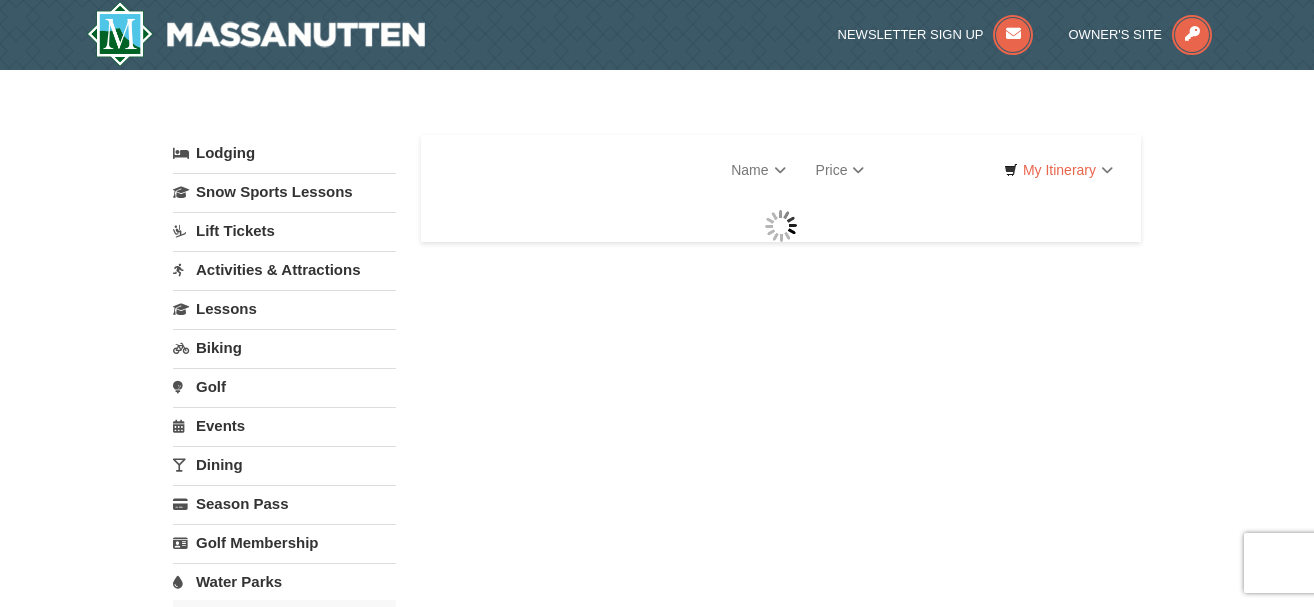 scroll, scrollTop: 0, scrollLeft: 0, axis: both 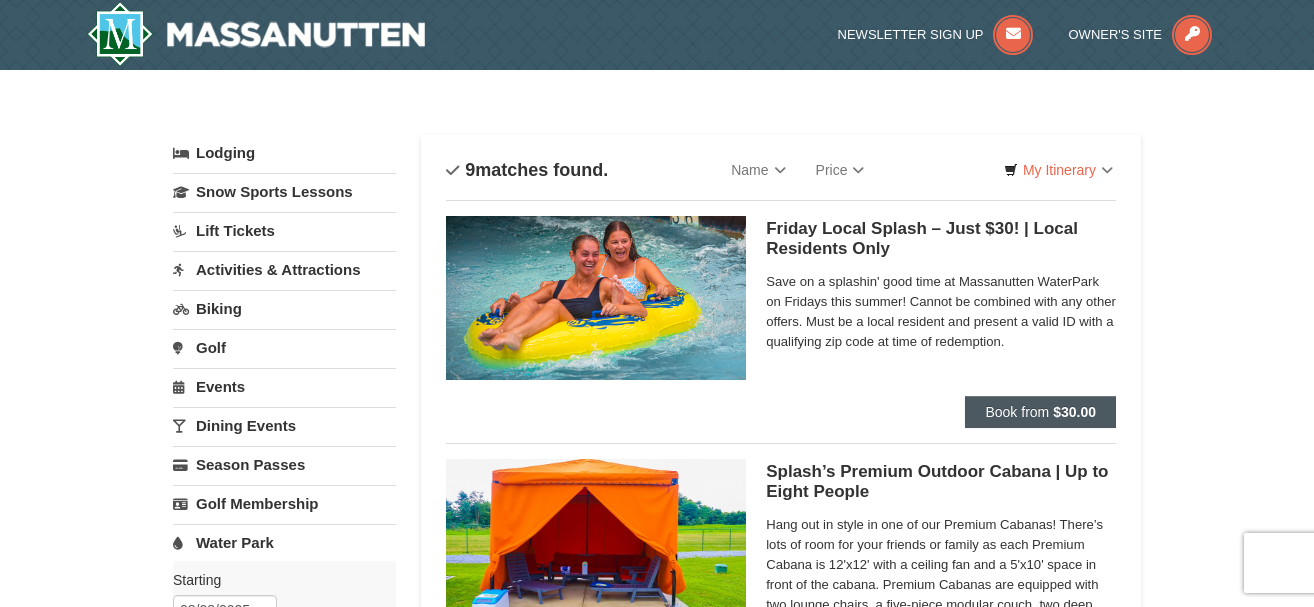 click on "Book from" at bounding box center [1017, 412] 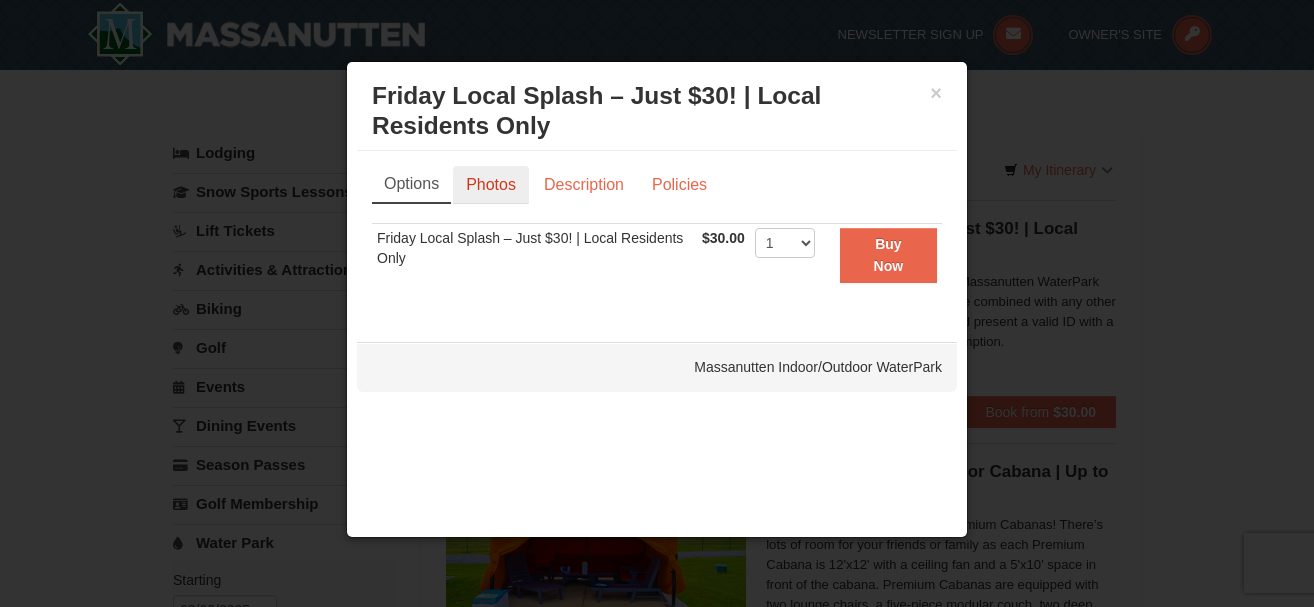 click on "Photos" at bounding box center (491, 185) 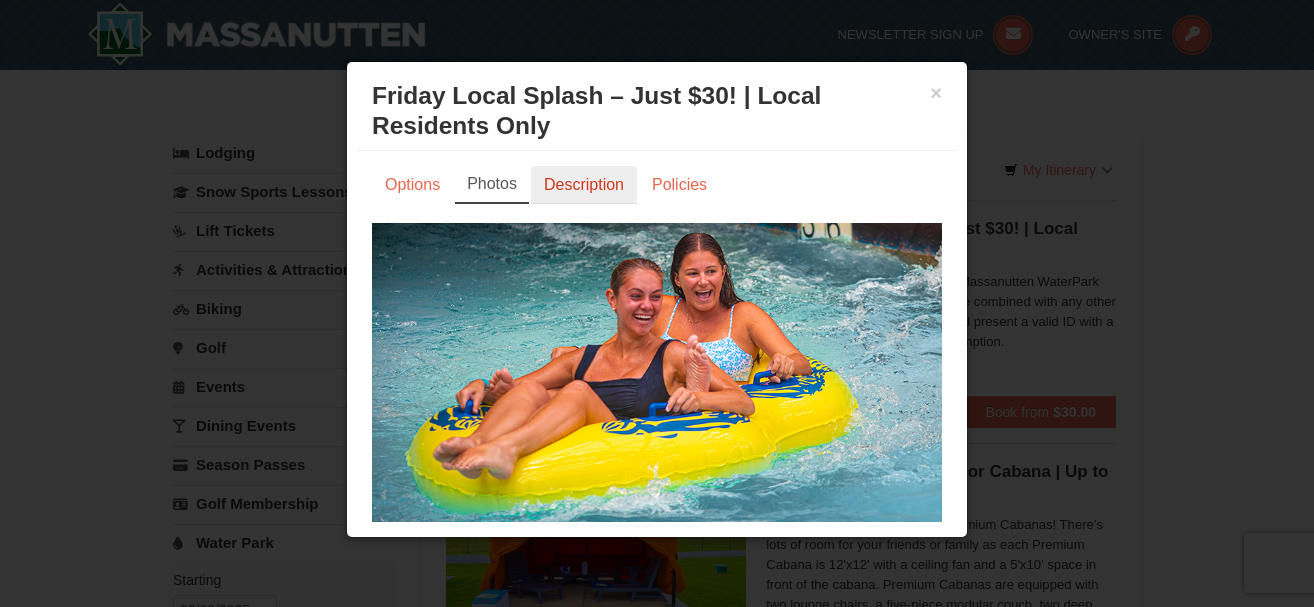 click on "Description" at bounding box center (584, 185) 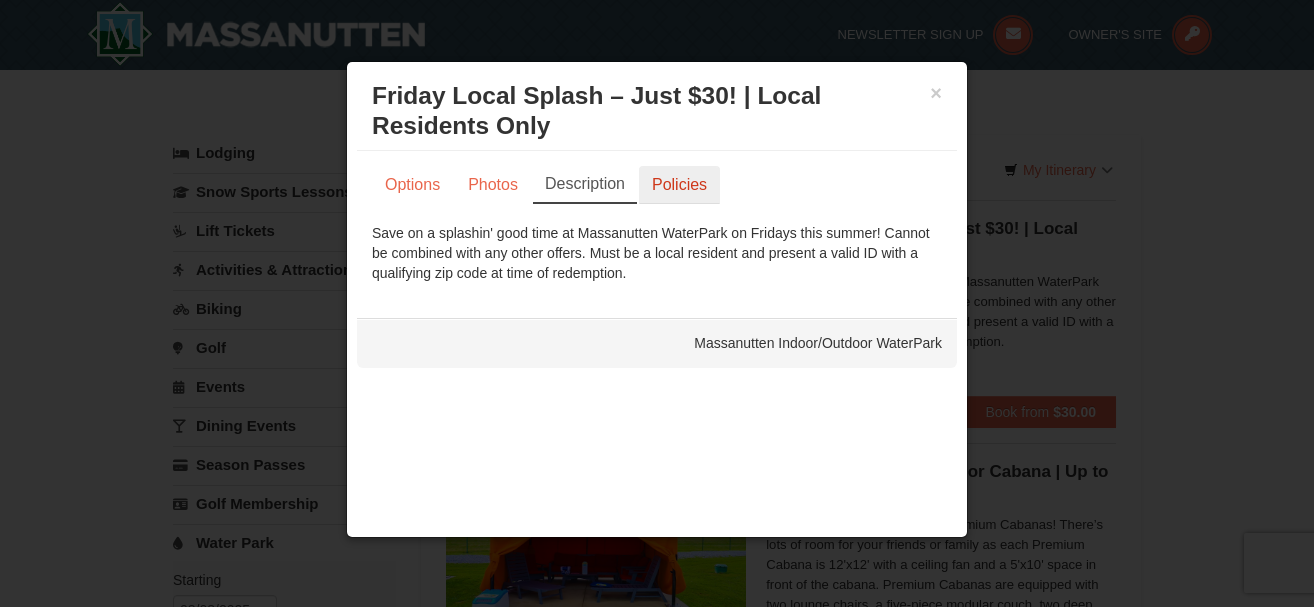 click on "Policies" at bounding box center (679, 185) 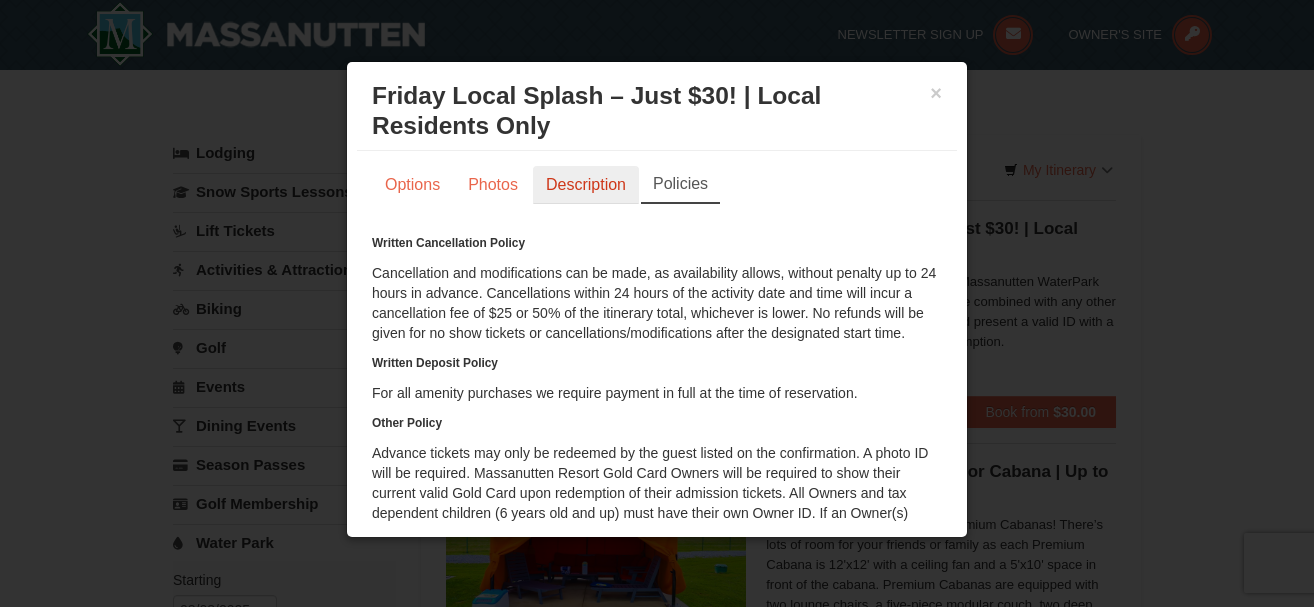 click on "Description" at bounding box center [586, 185] 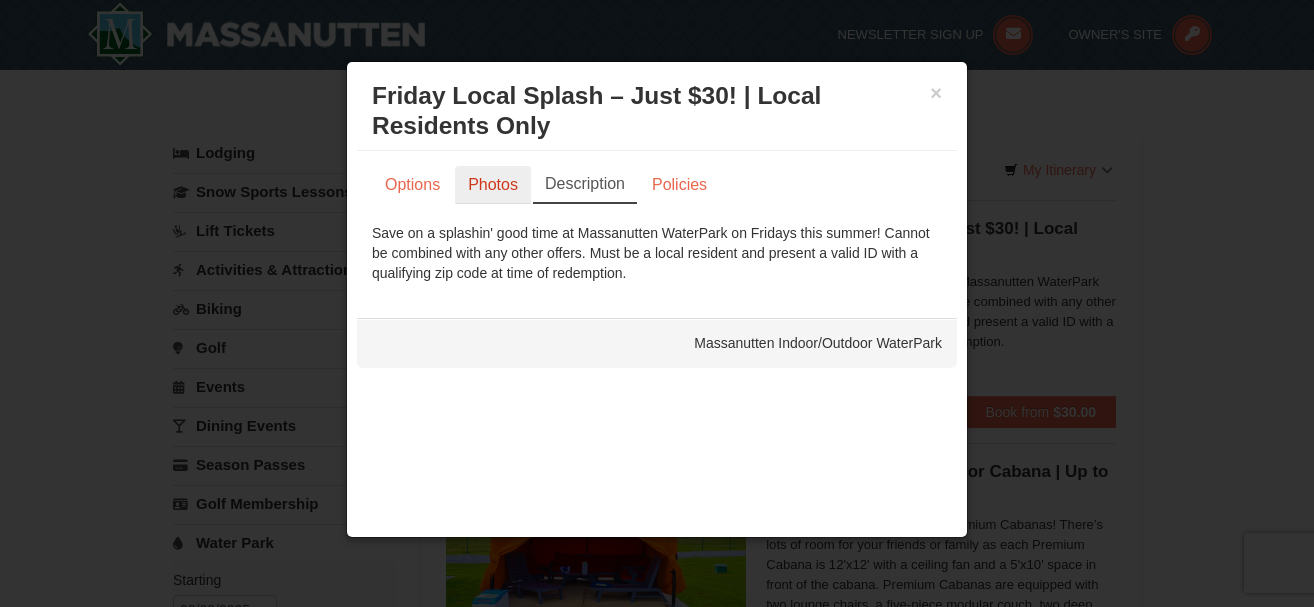 click on "Photos" at bounding box center (493, 185) 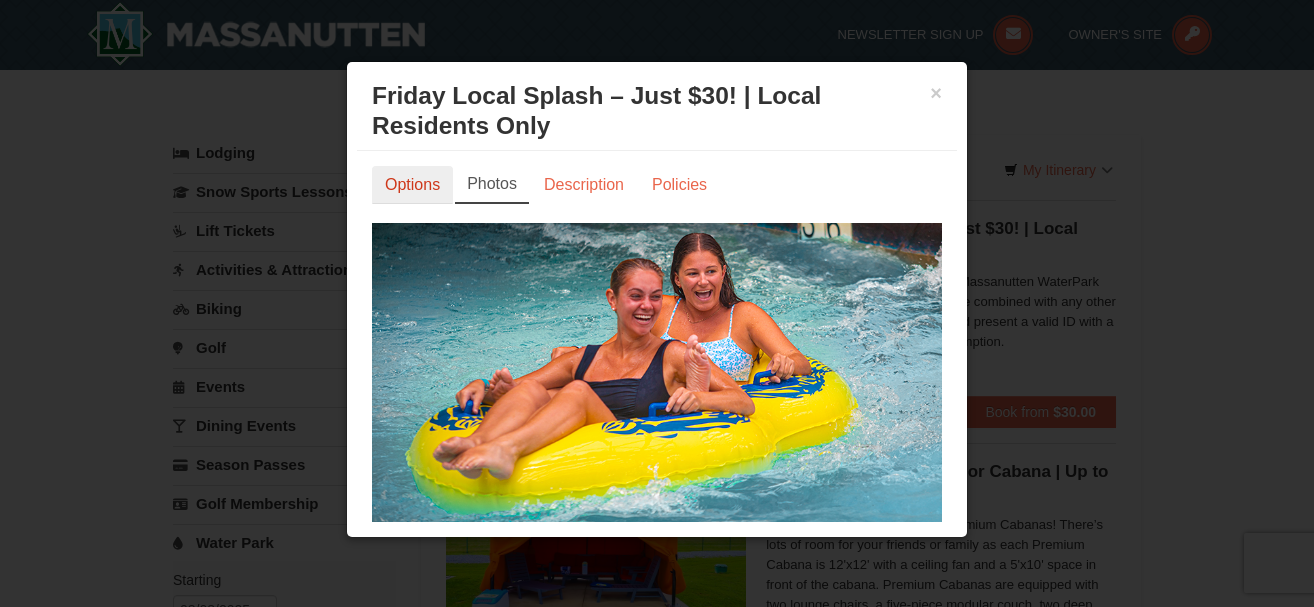 click on "Options" at bounding box center (412, 185) 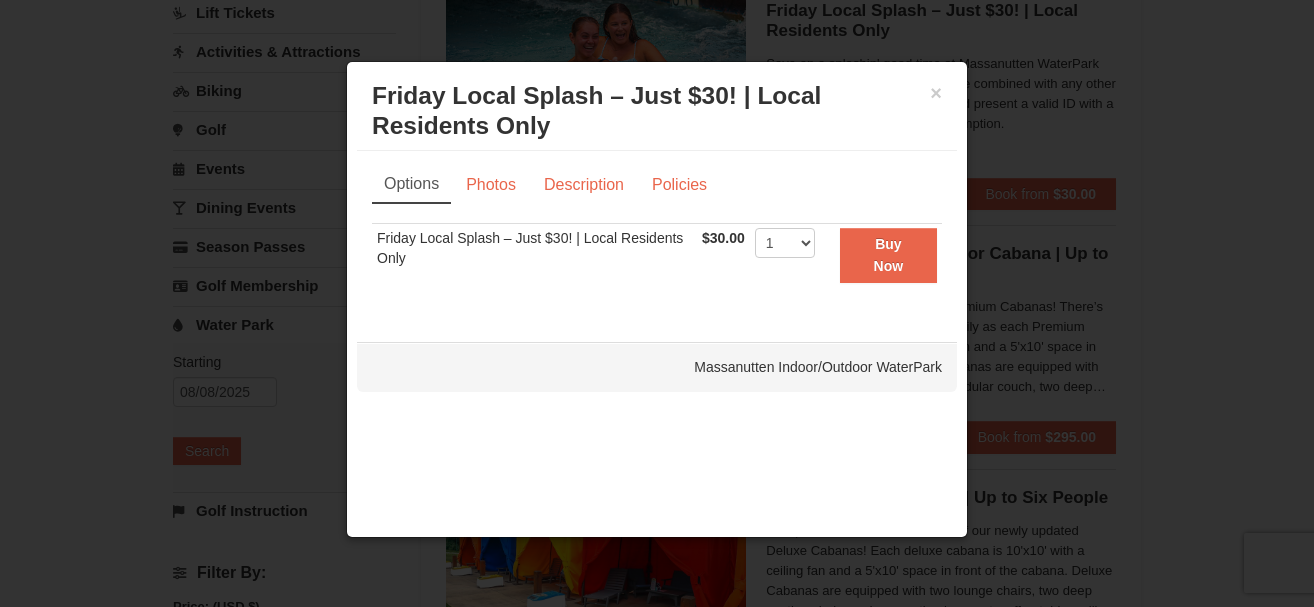 scroll, scrollTop: 269, scrollLeft: 0, axis: vertical 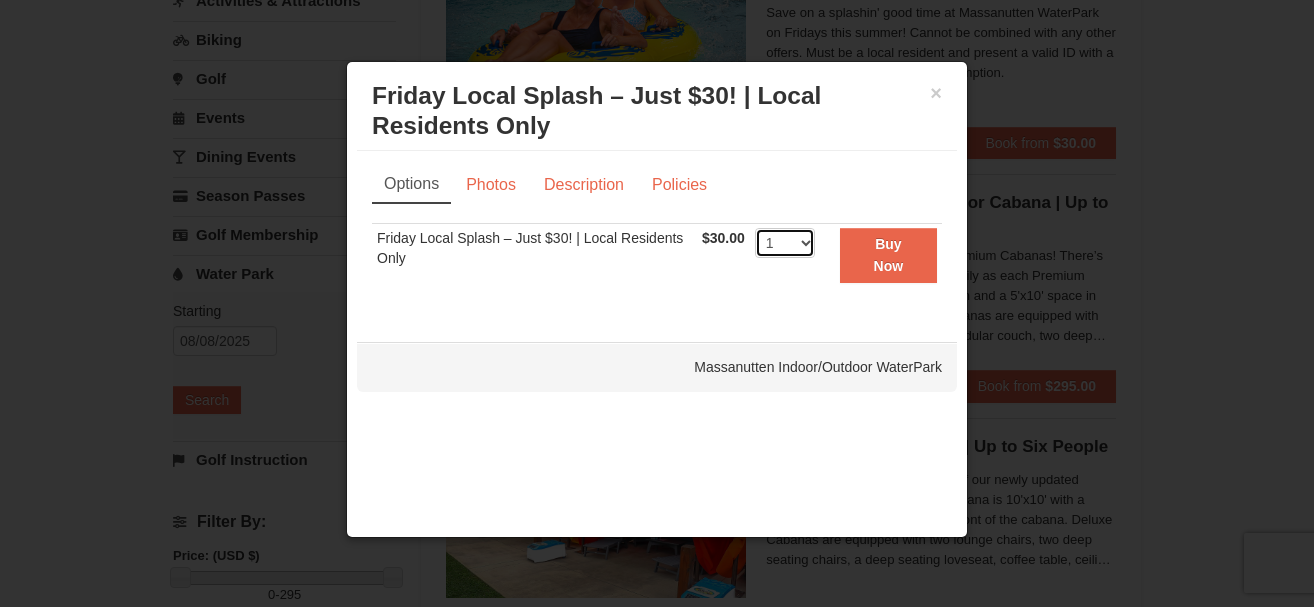 select on "6" 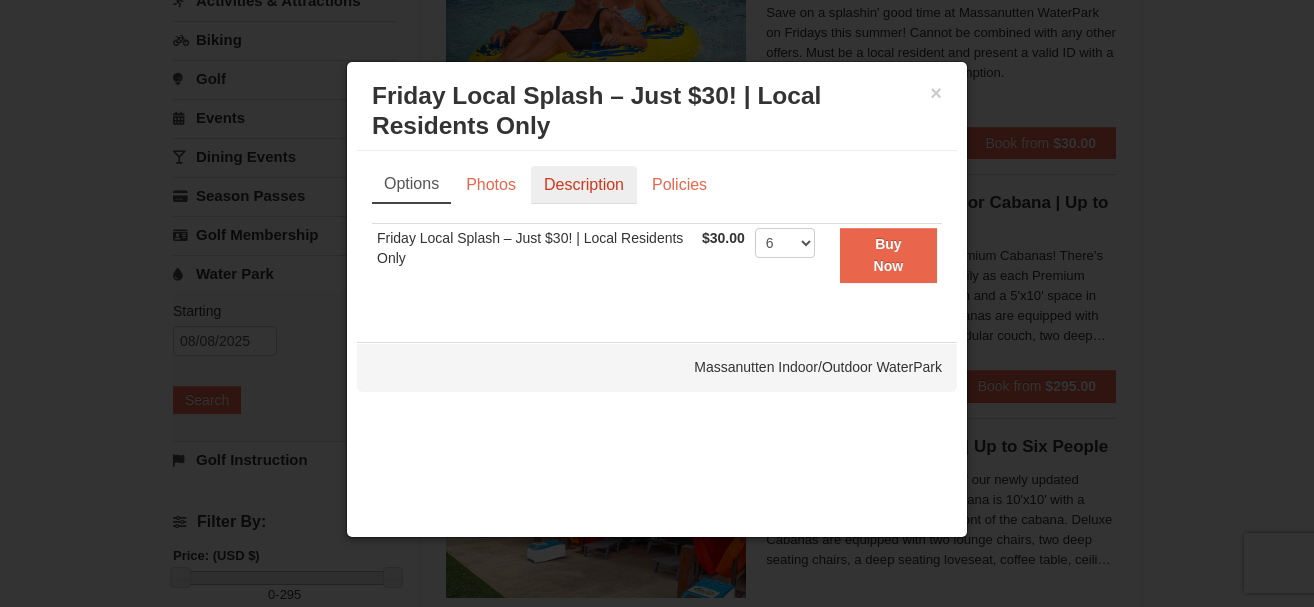 click on "Description" at bounding box center [584, 185] 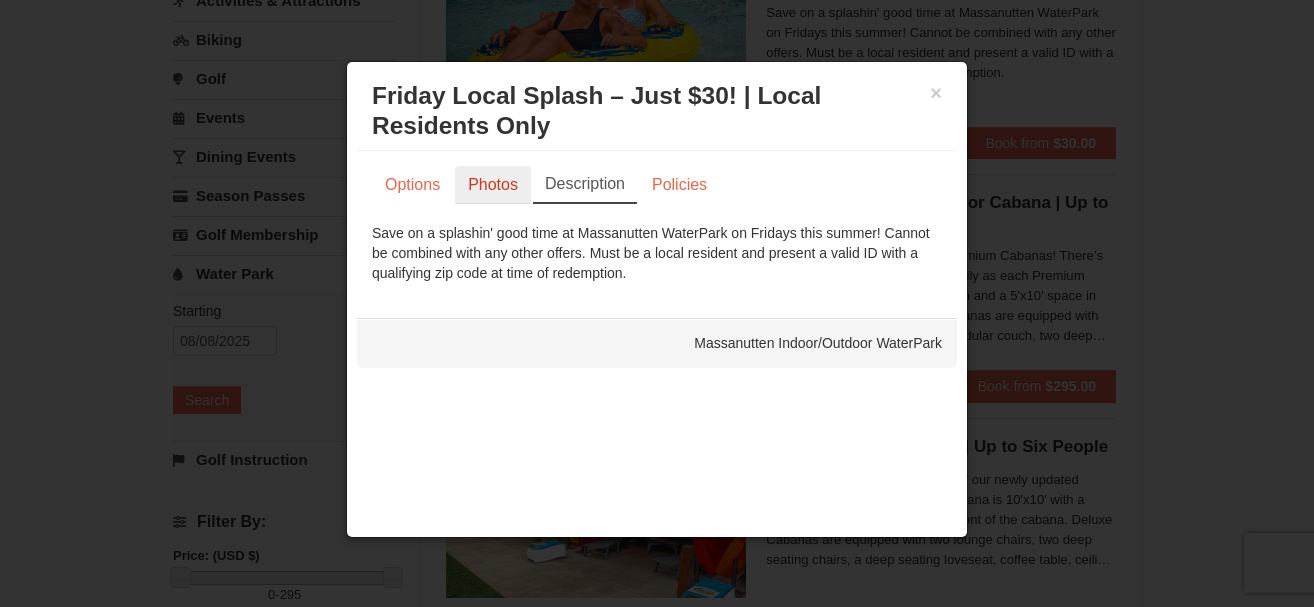 click on "Photos" at bounding box center (493, 185) 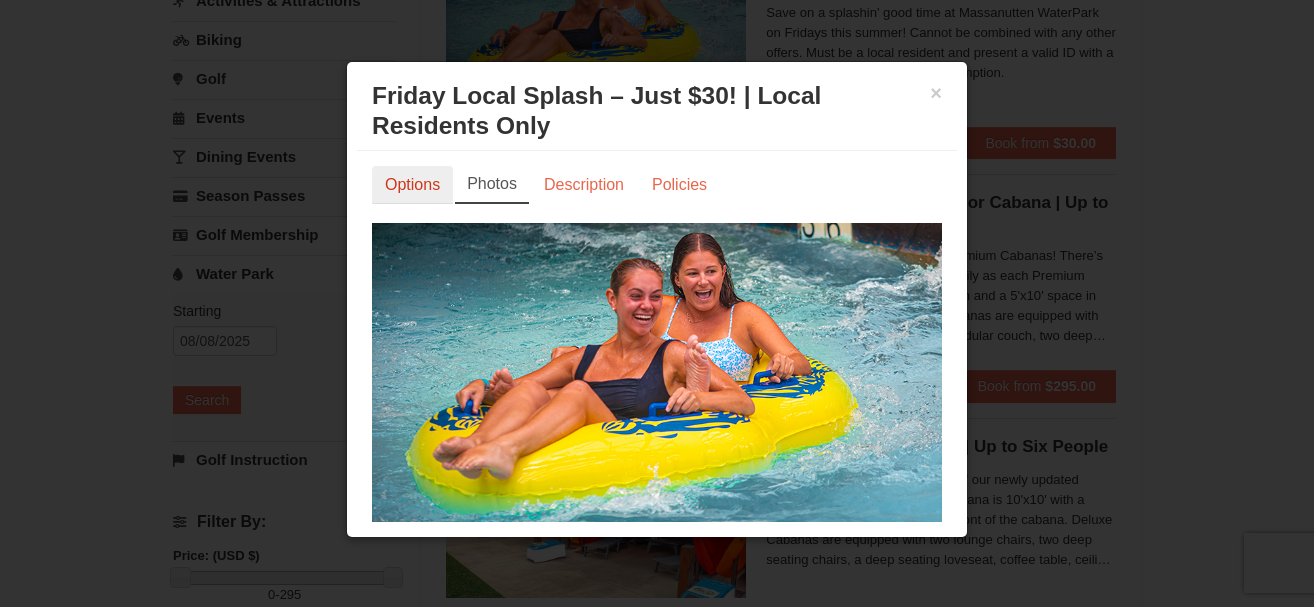 scroll, scrollTop: 0, scrollLeft: 0, axis: both 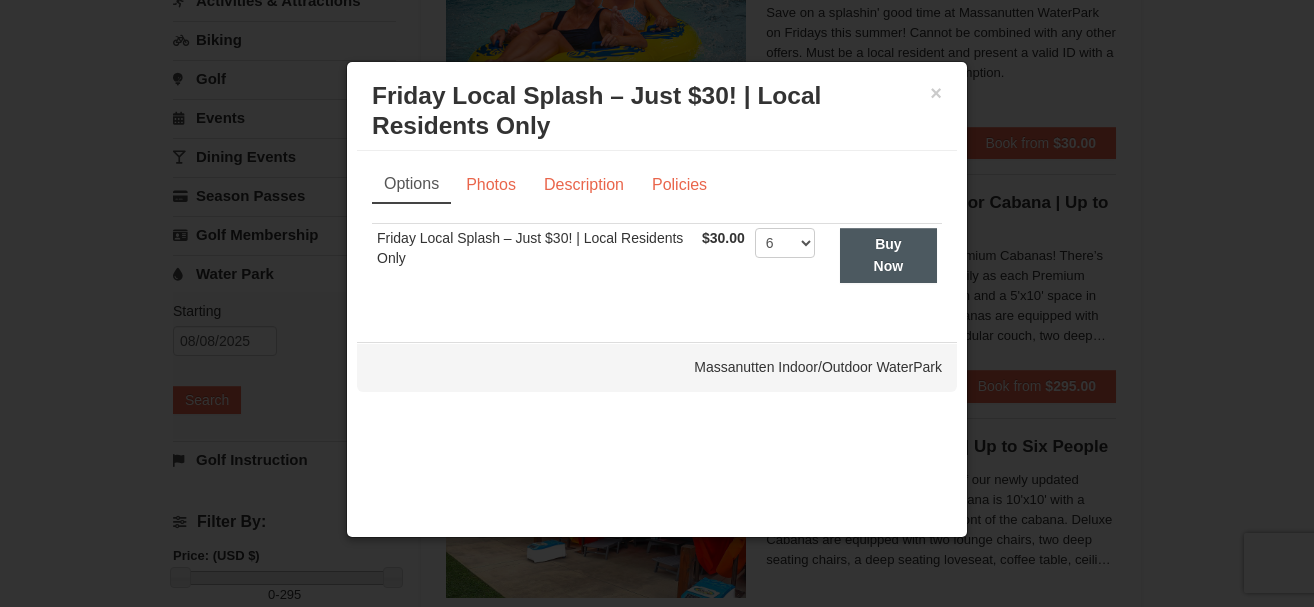 click on "Buy Now" at bounding box center (889, 255) 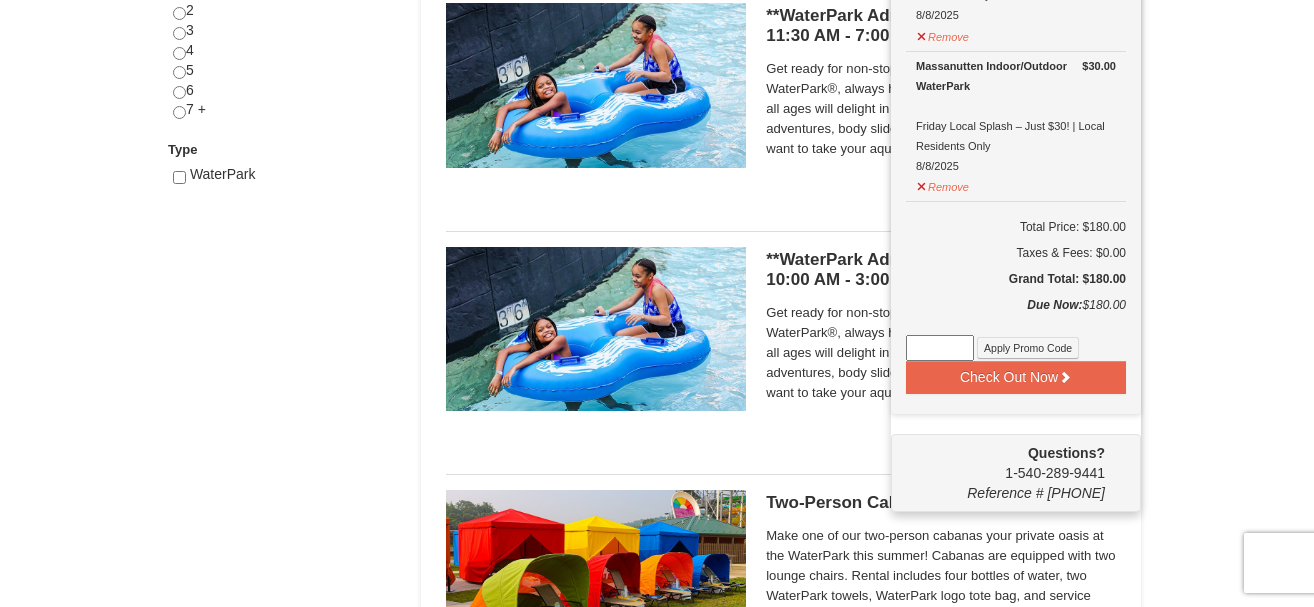 scroll, scrollTop: 960, scrollLeft: 0, axis: vertical 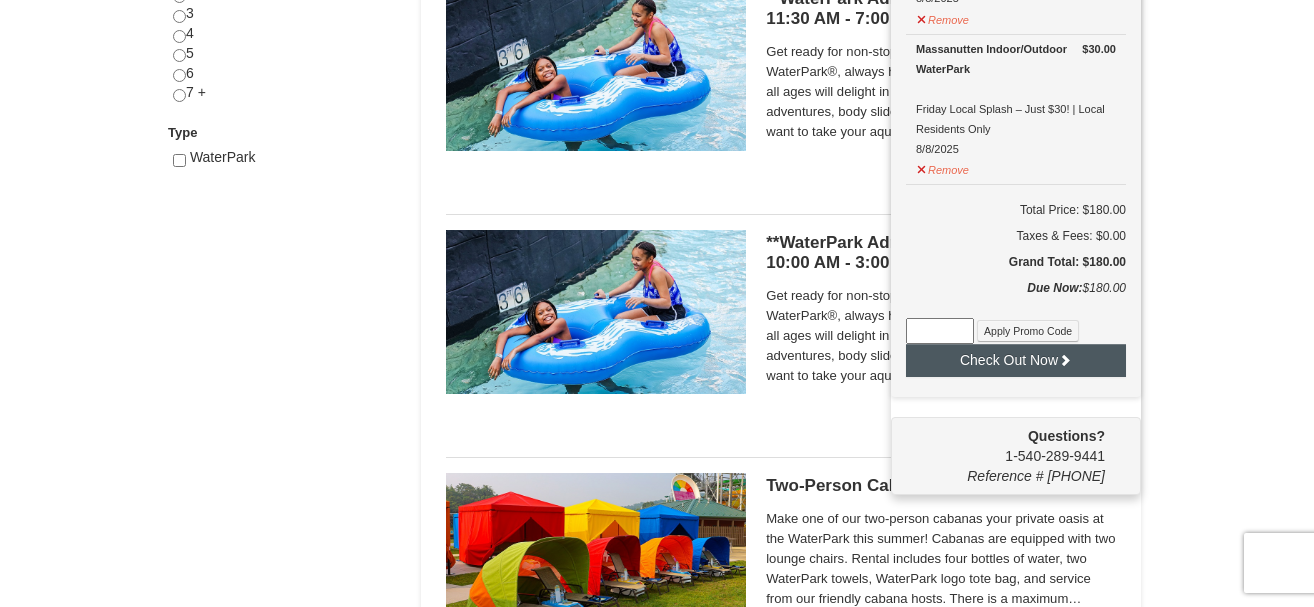 click on "Check Out Now" at bounding box center (1016, 360) 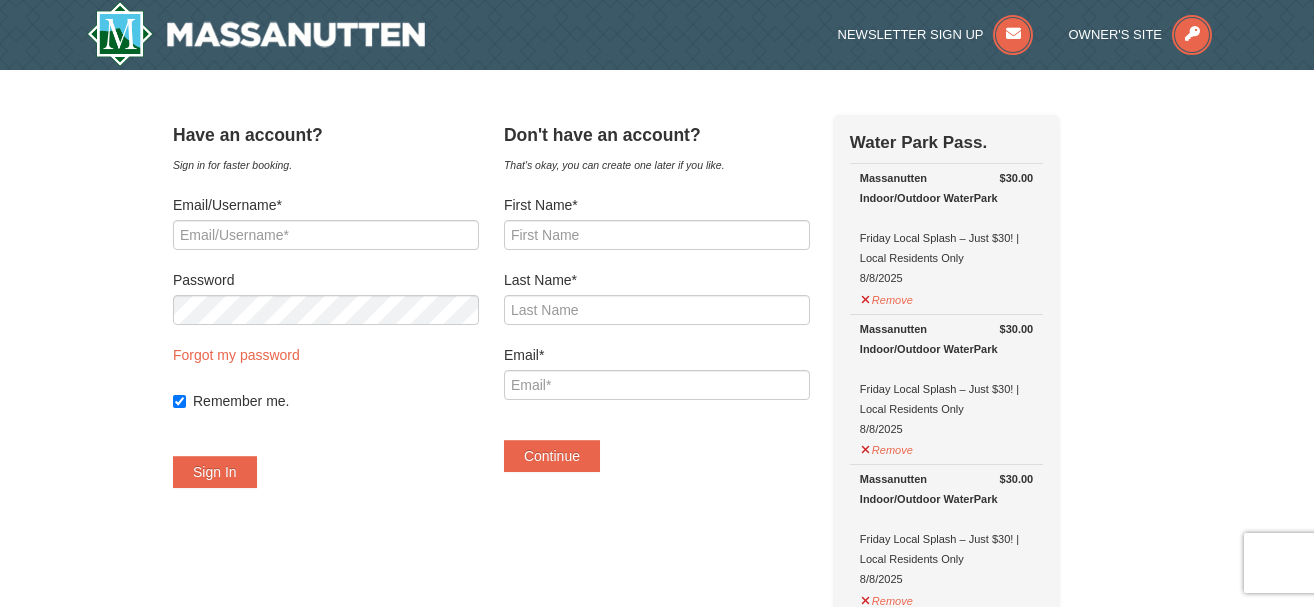 scroll, scrollTop: 0, scrollLeft: 0, axis: both 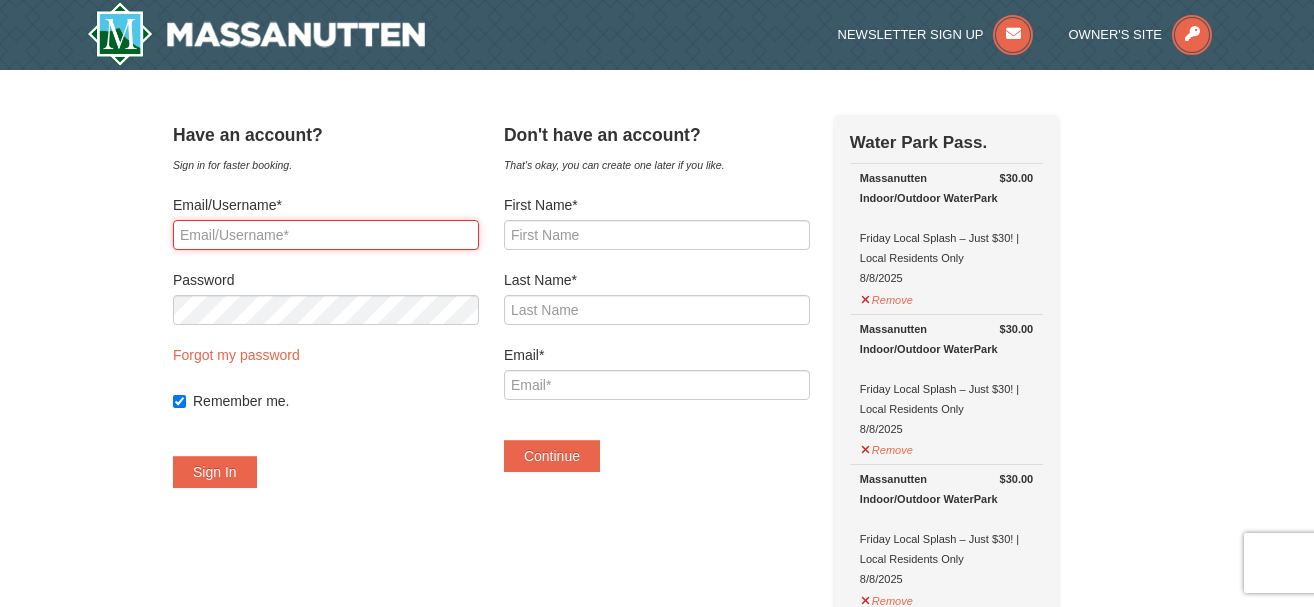 type on "[EMAIL]" 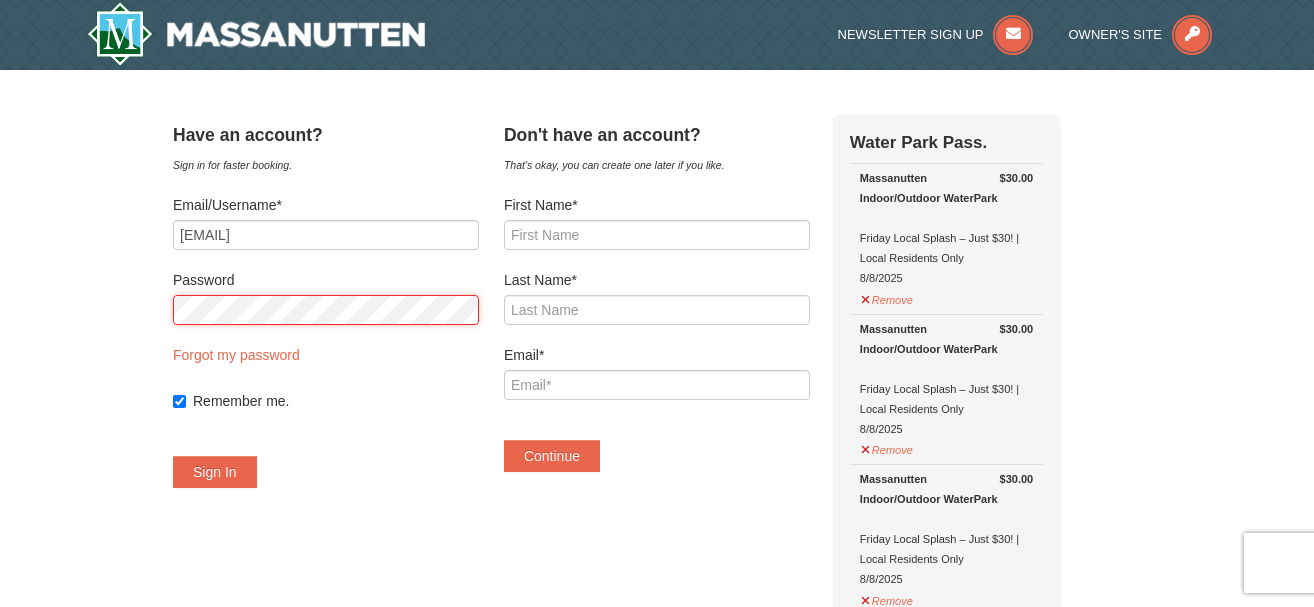 click on "Sign In" at bounding box center (215, 472) 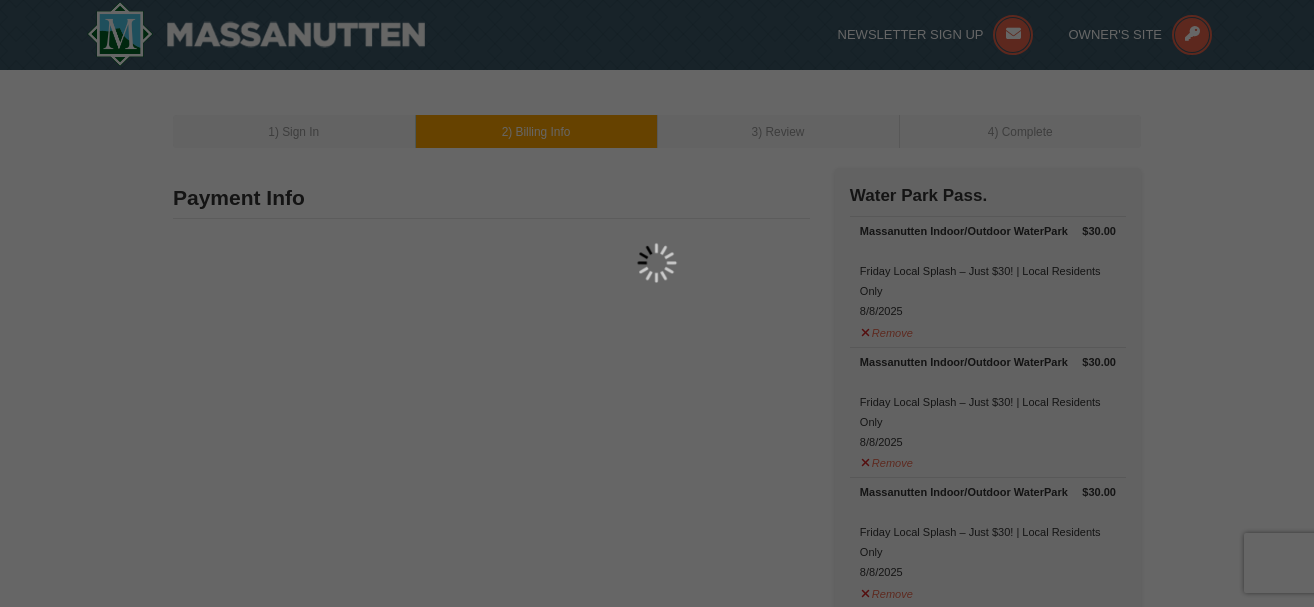 scroll, scrollTop: 0, scrollLeft: 0, axis: both 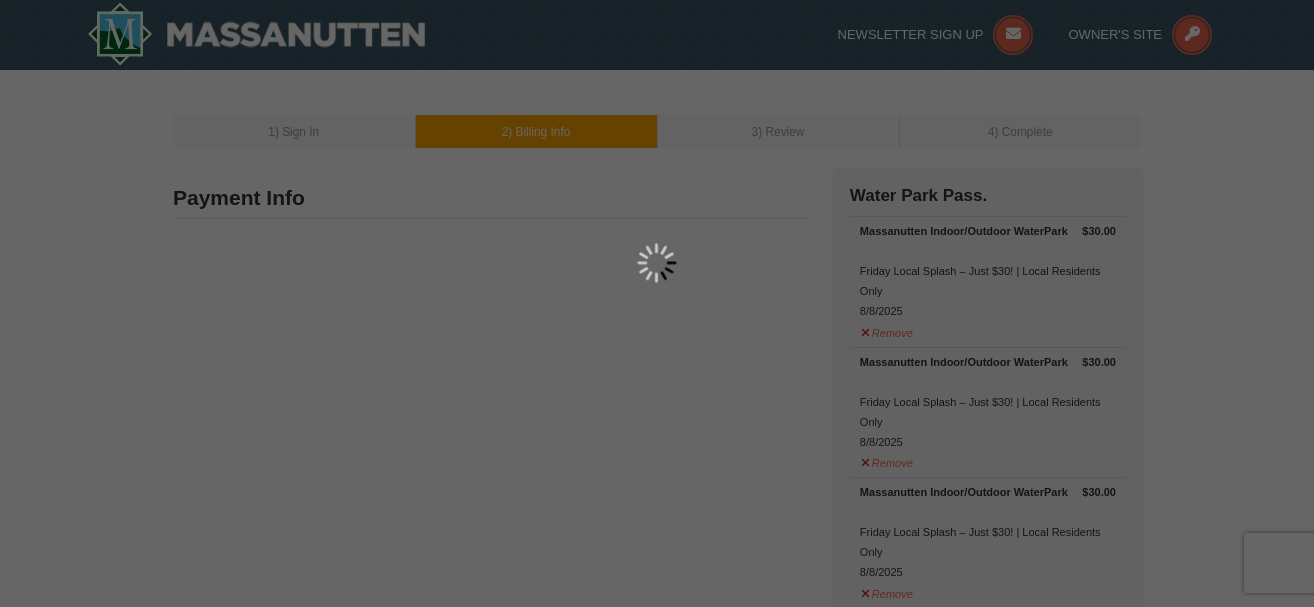 type on "[NUMBER] [STREET]" 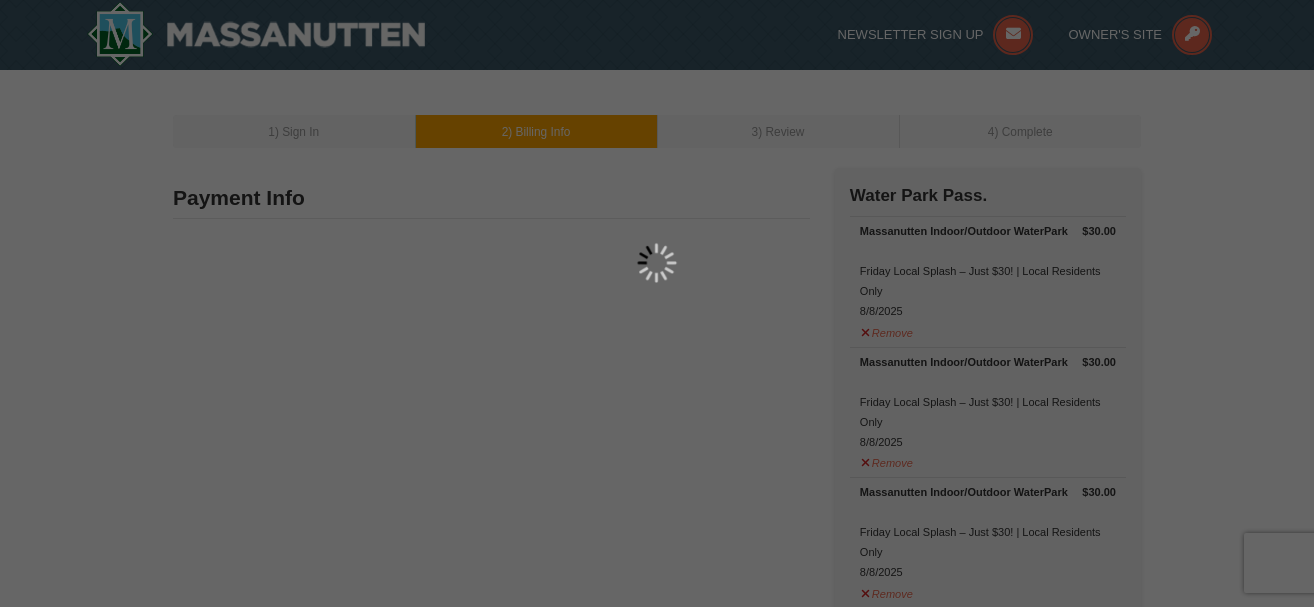 type on "[CITY]" 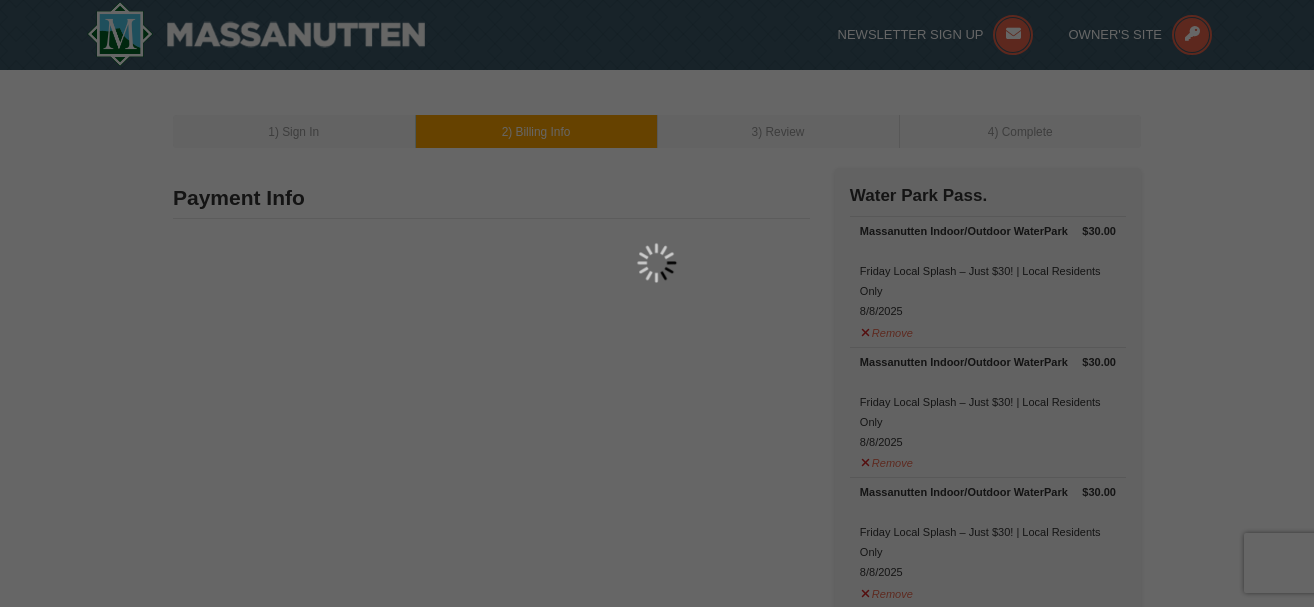 type on "[POSTAL_CODE]" 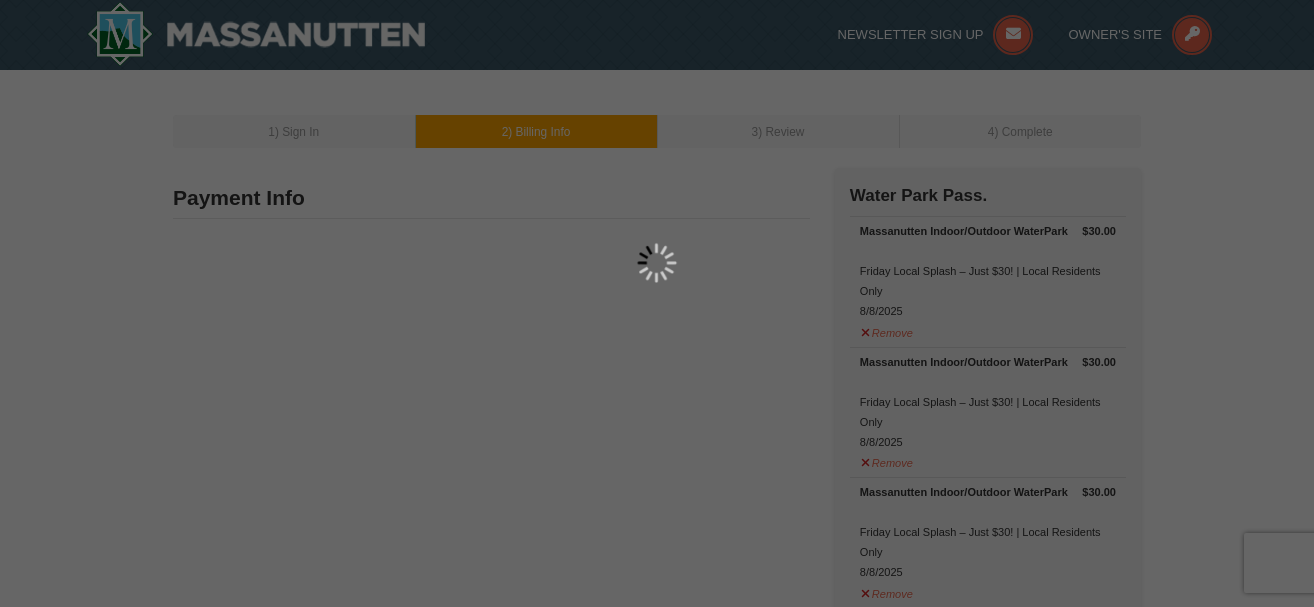 type on "540" 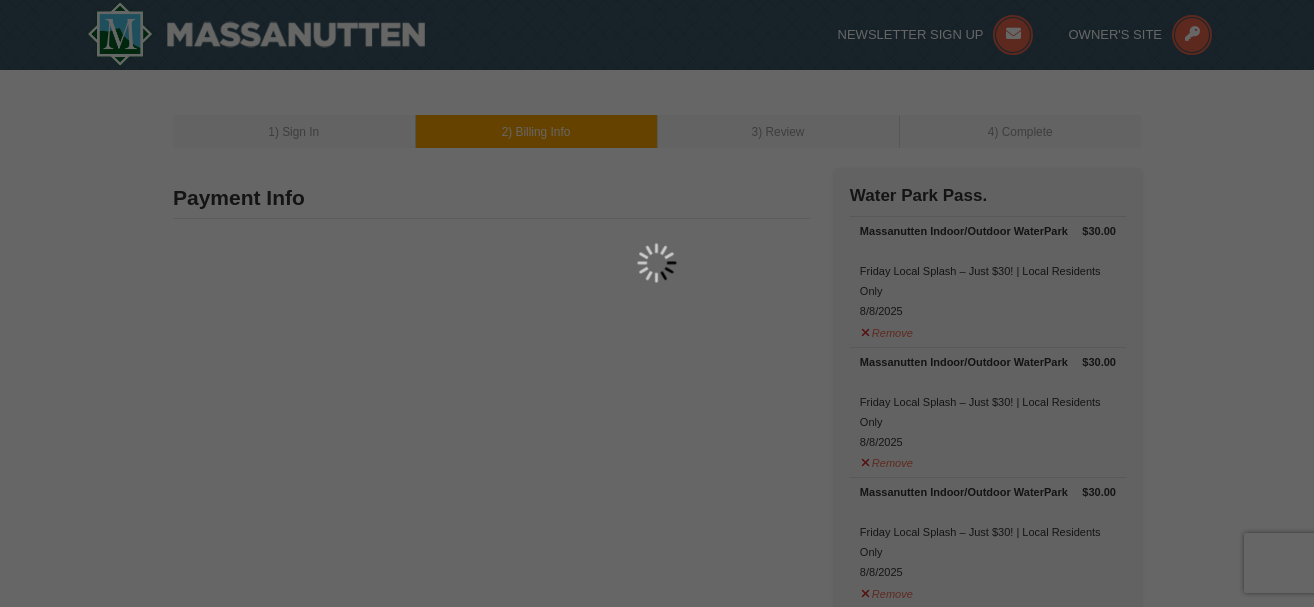 type on "810" 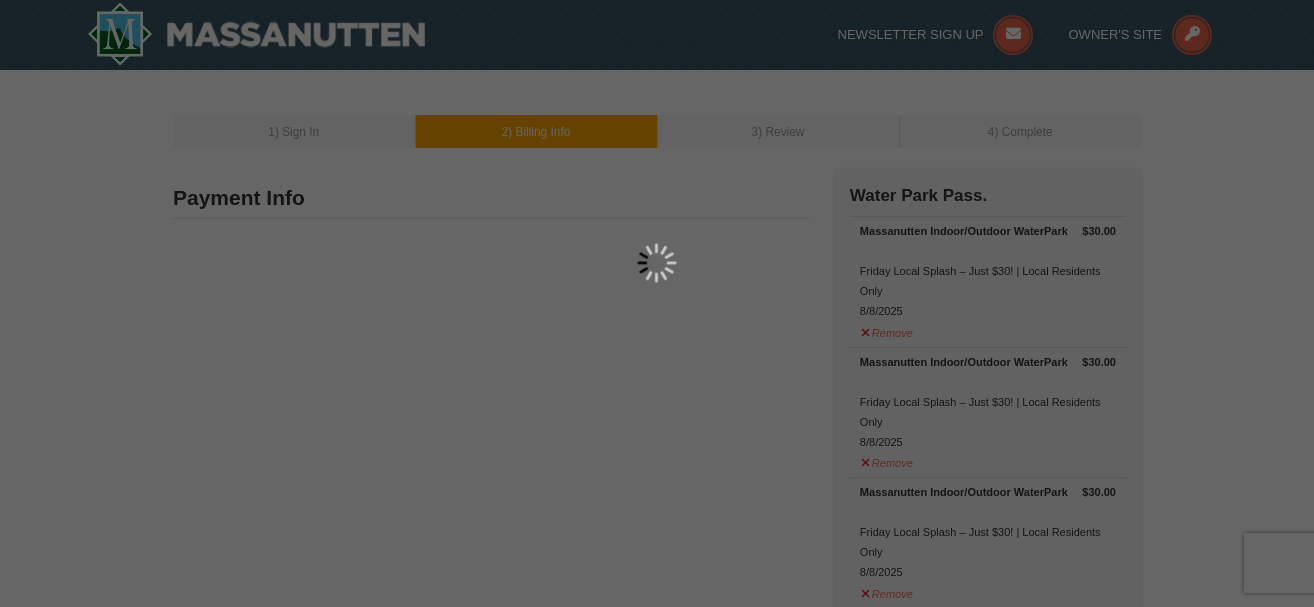 type on "1493" 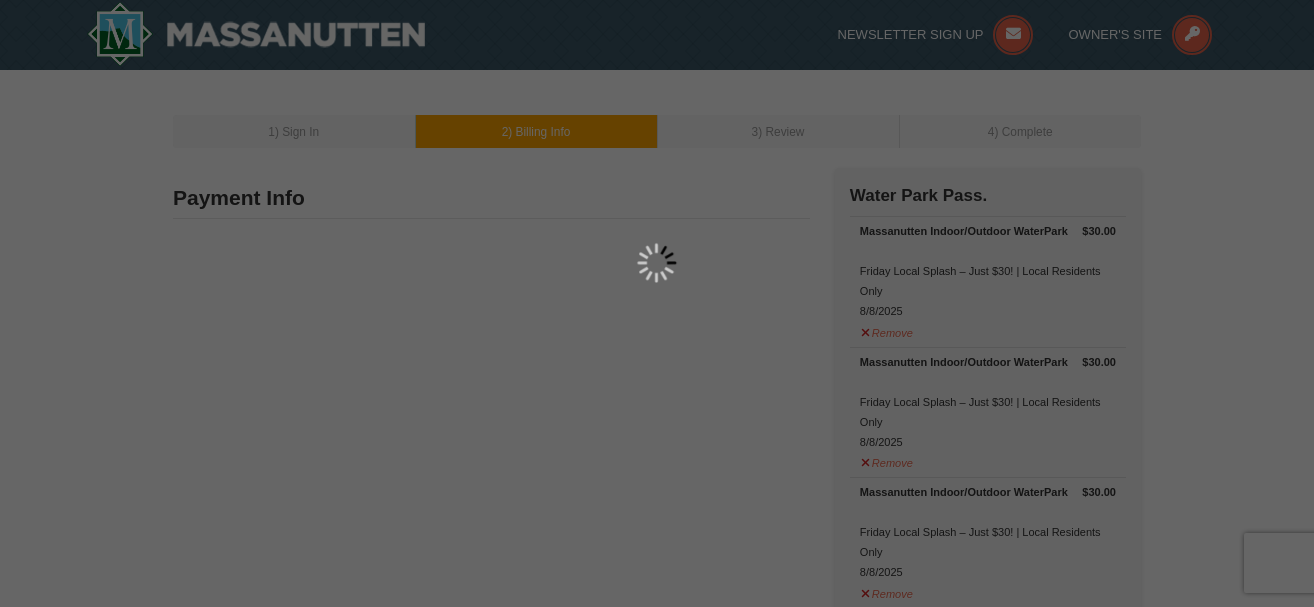 type on "[EMAIL]" 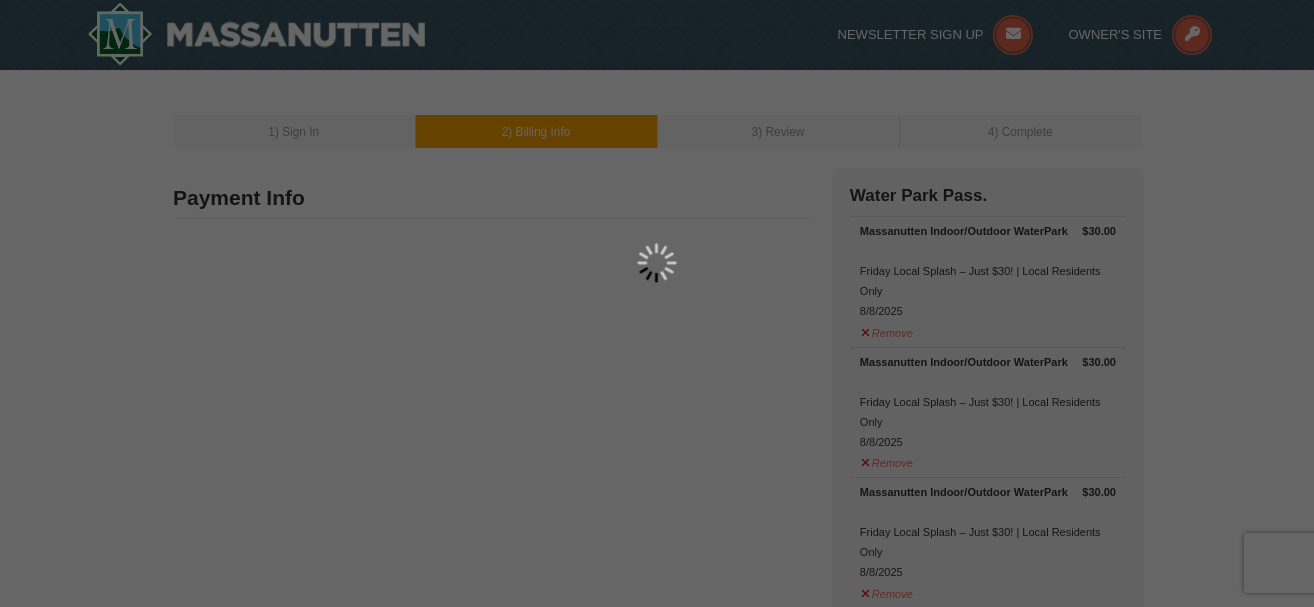 select on "VA" 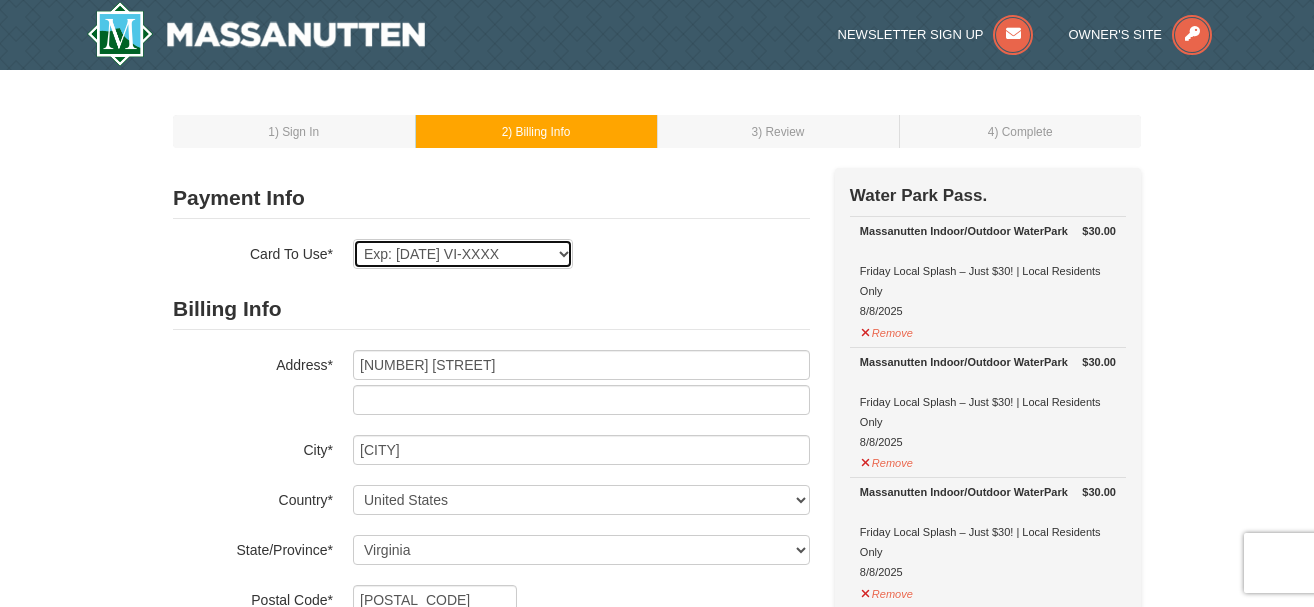 select 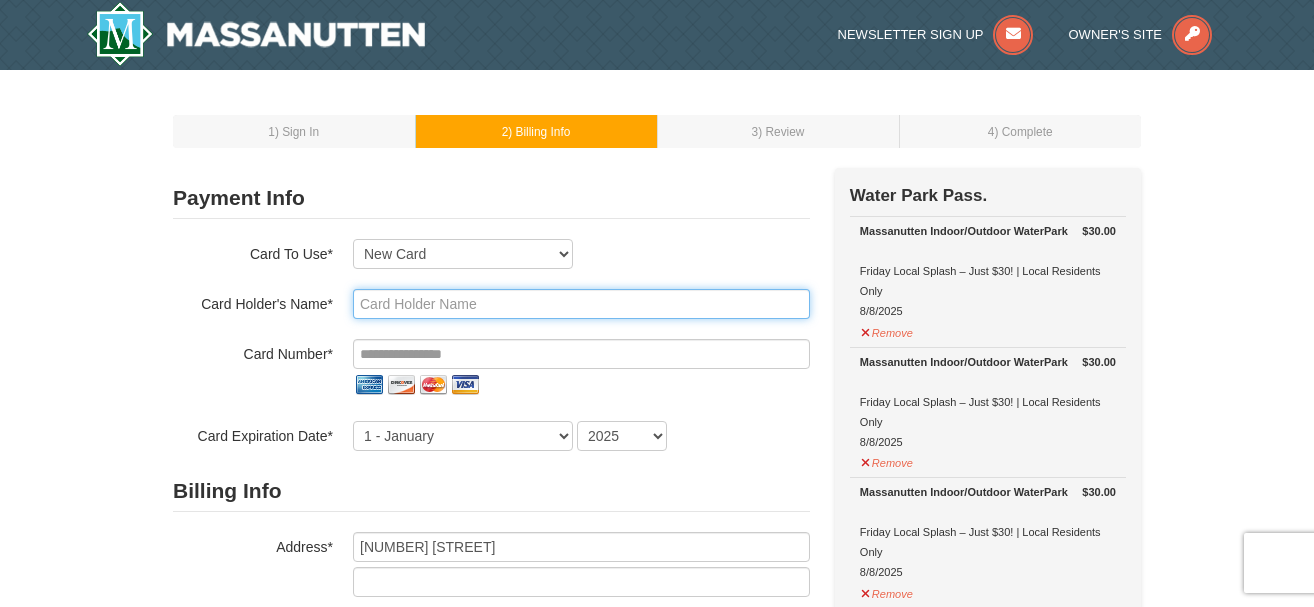 click at bounding box center [581, 304] 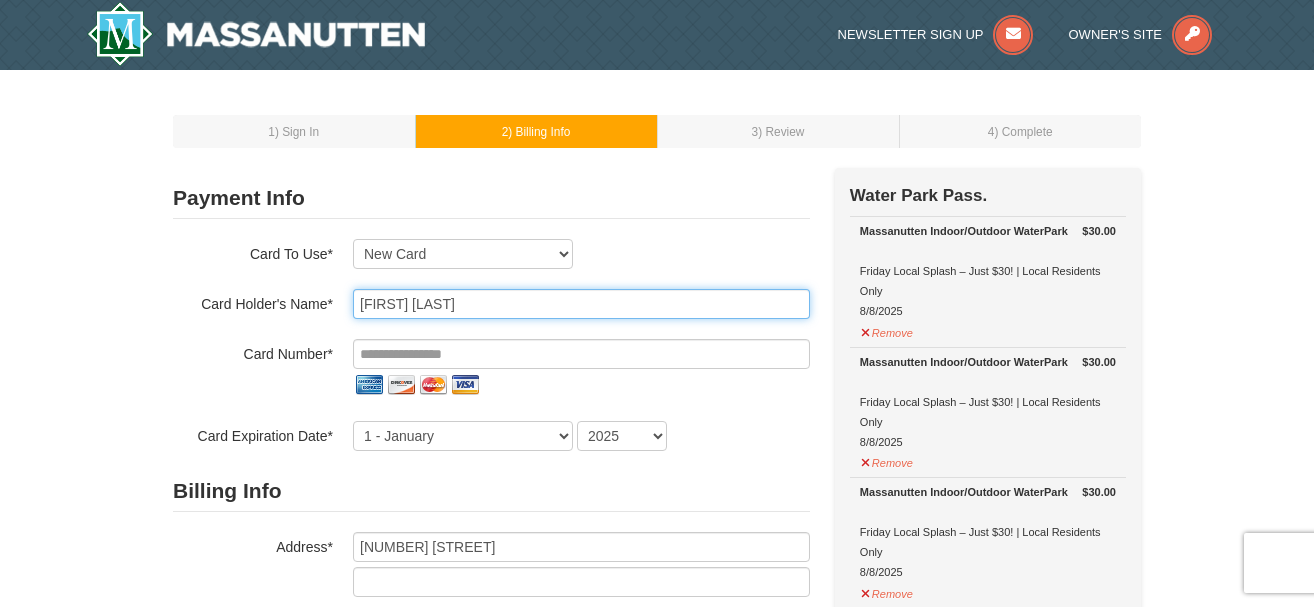type on "[FIRST] [LAST]" 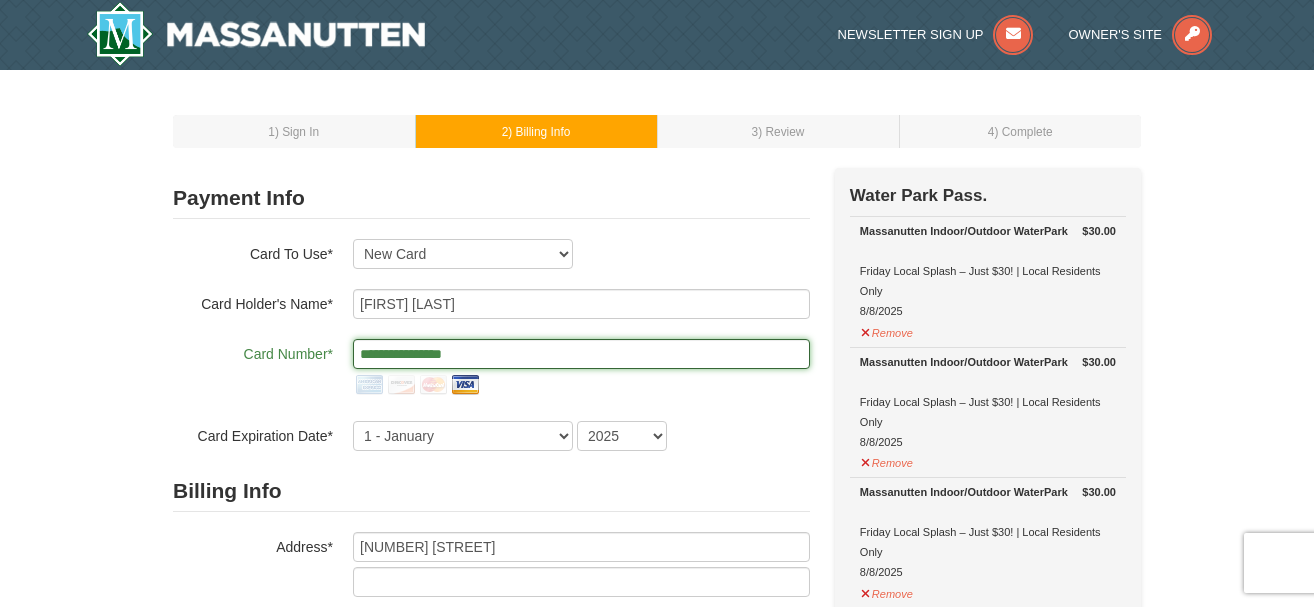 type on "**********" 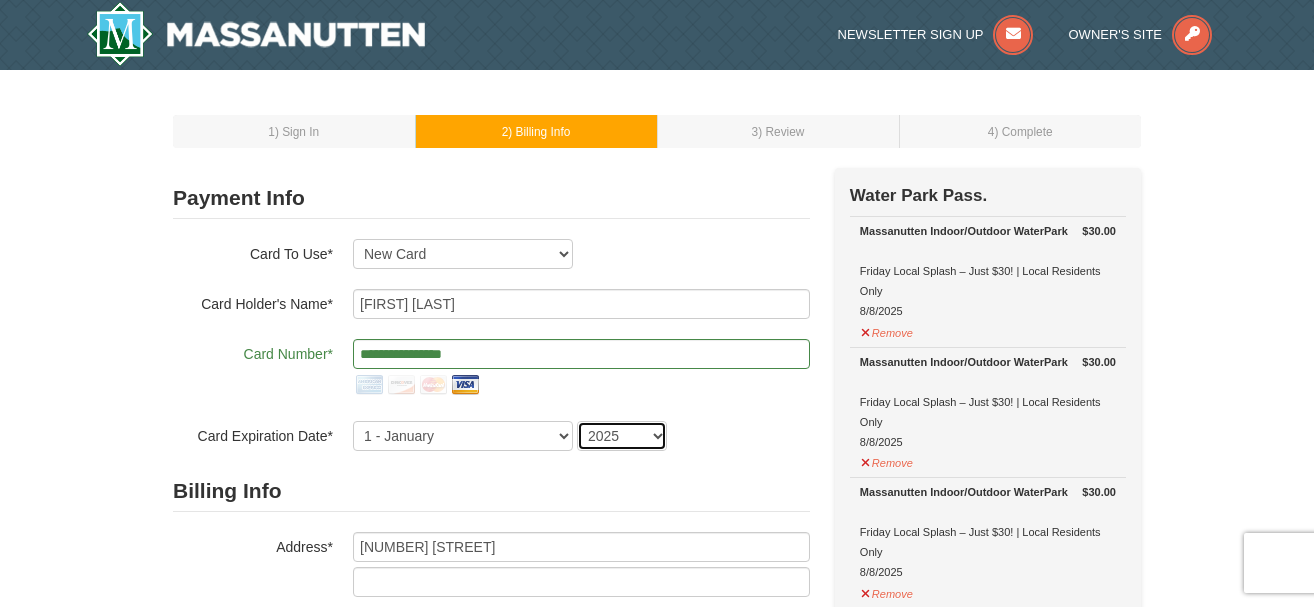 select on "2028" 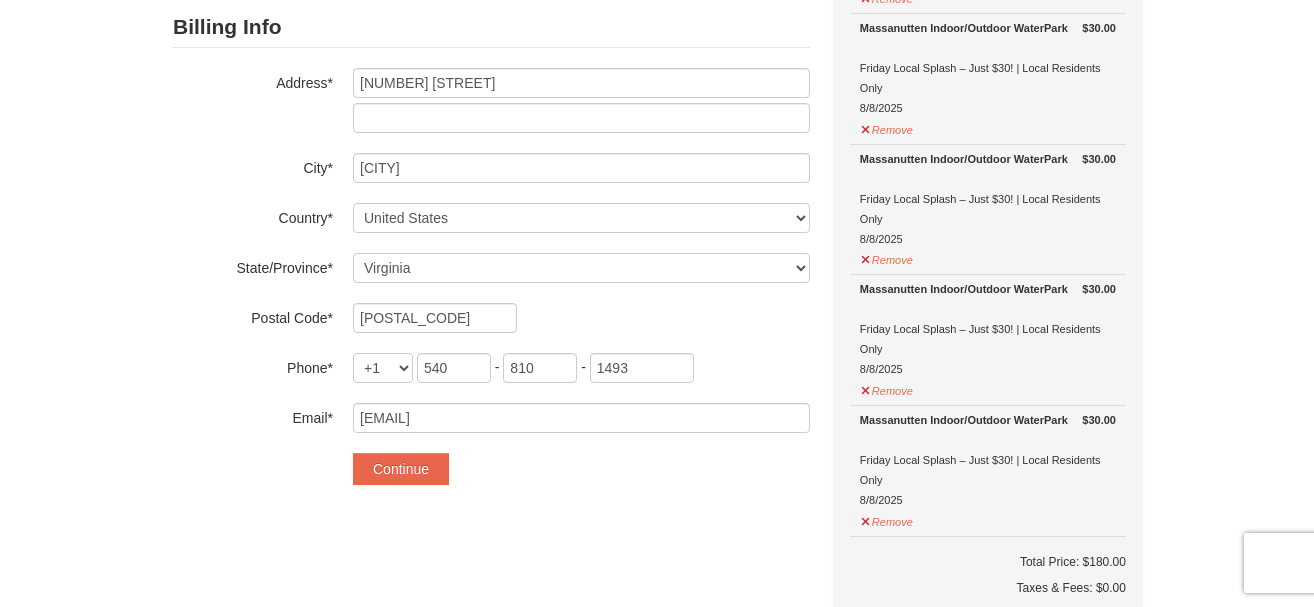 scroll, scrollTop: 467, scrollLeft: 0, axis: vertical 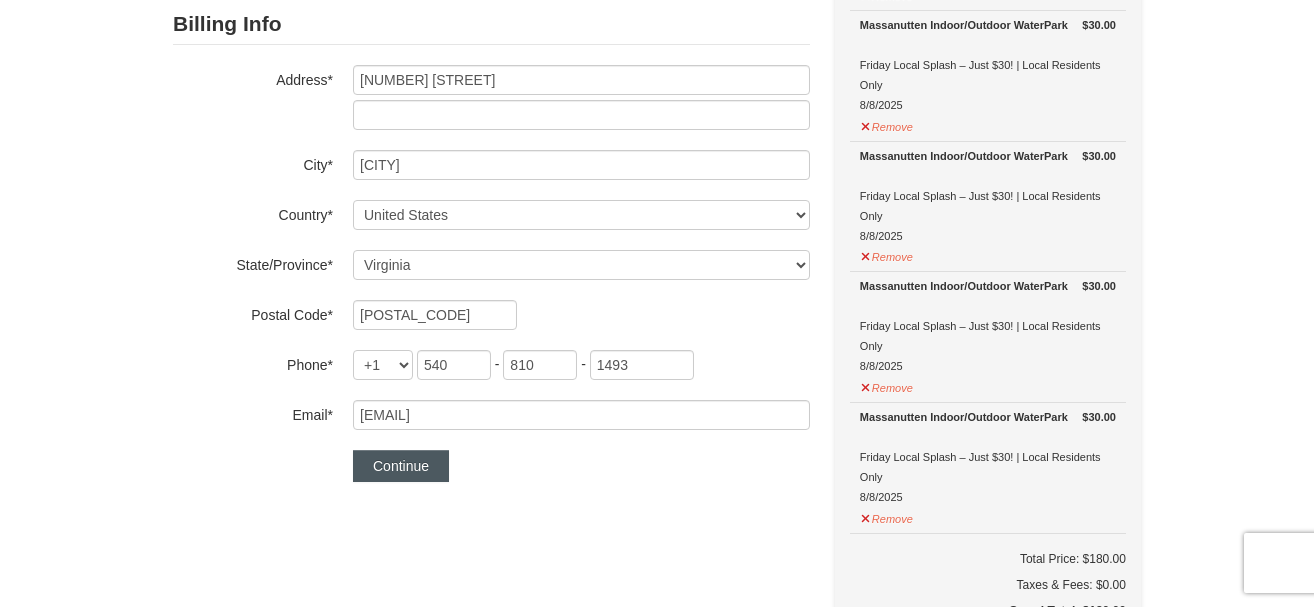 click on "Continue" at bounding box center [401, 466] 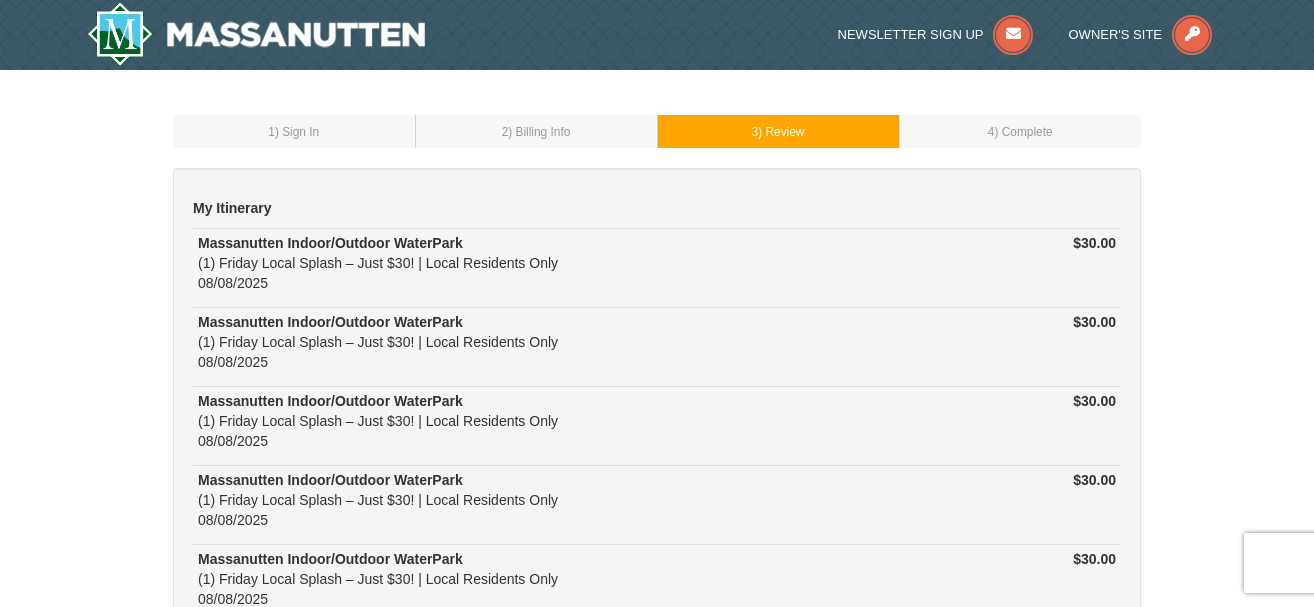 scroll, scrollTop: 0, scrollLeft: 0, axis: both 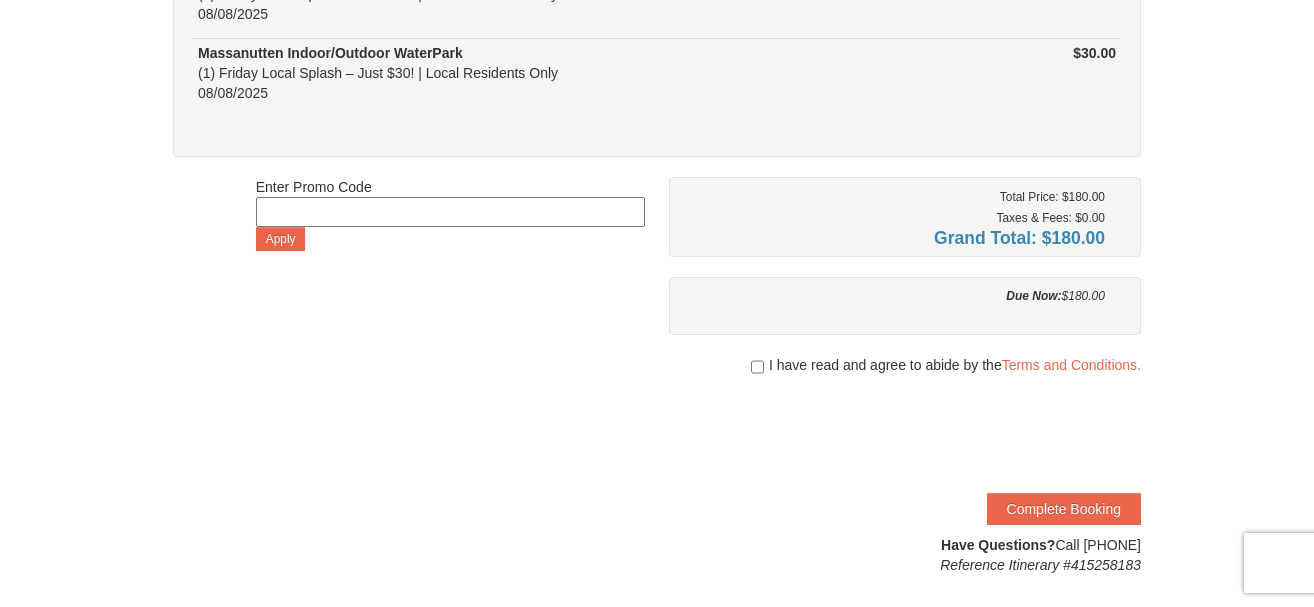 click at bounding box center (757, 367) 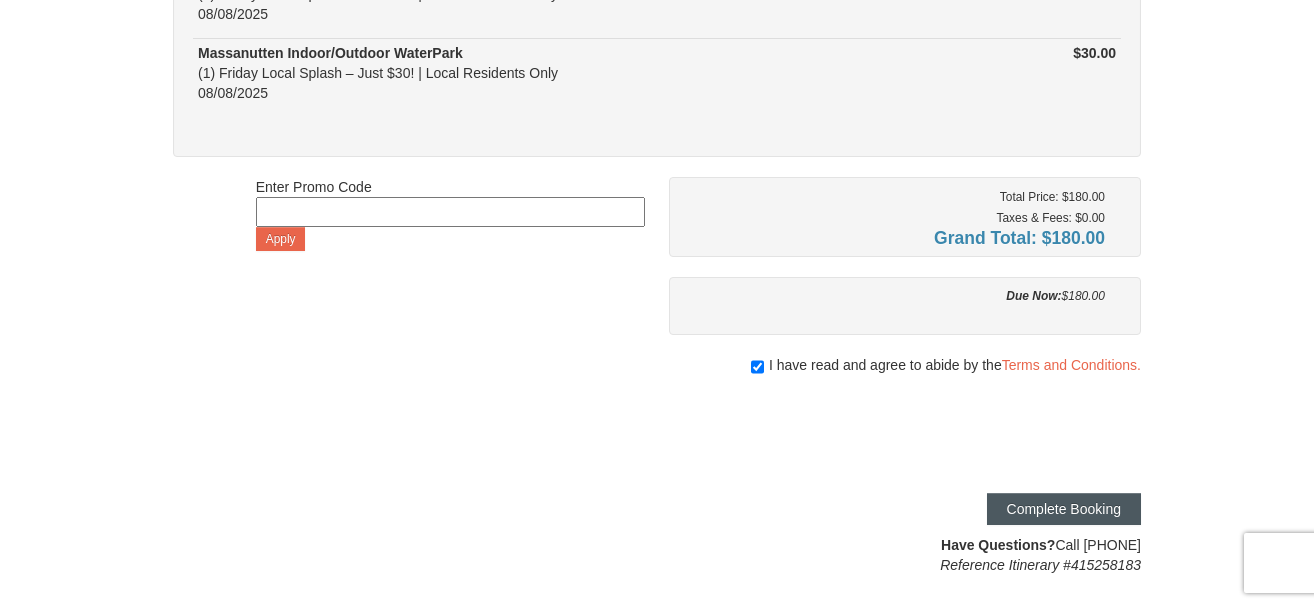 click on "Complete Booking" at bounding box center (1064, 509) 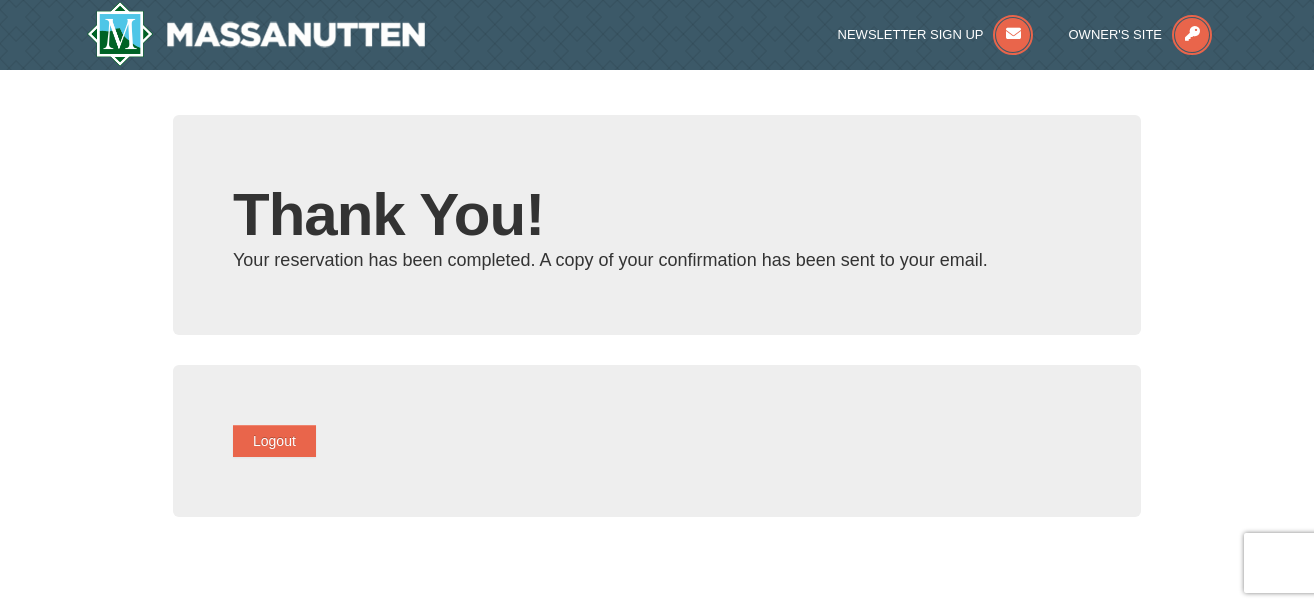 scroll, scrollTop: 0, scrollLeft: 0, axis: both 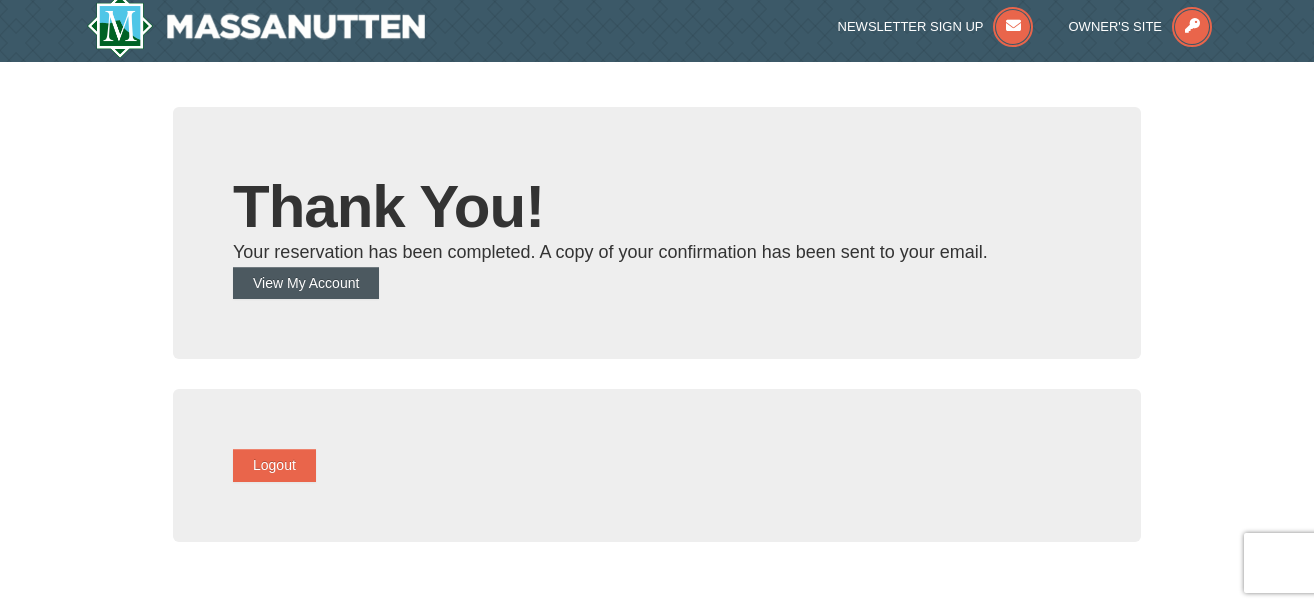 click on "View My Account" at bounding box center [306, 283] 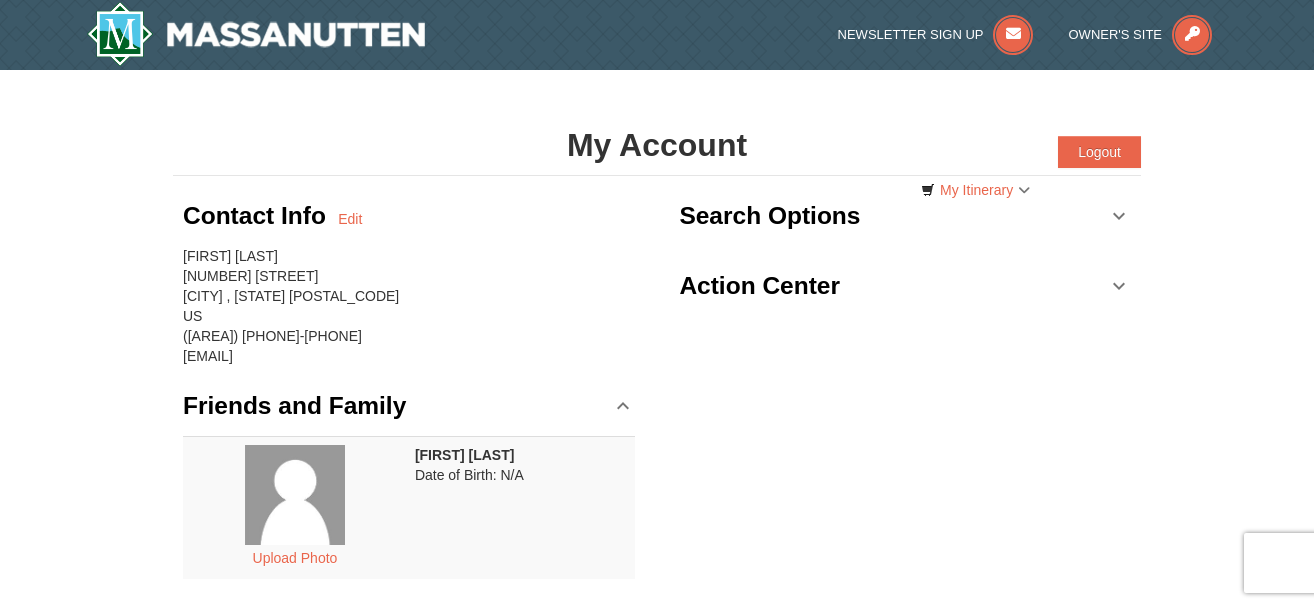 scroll, scrollTop: 0, scrollLeft: 0, axis: both 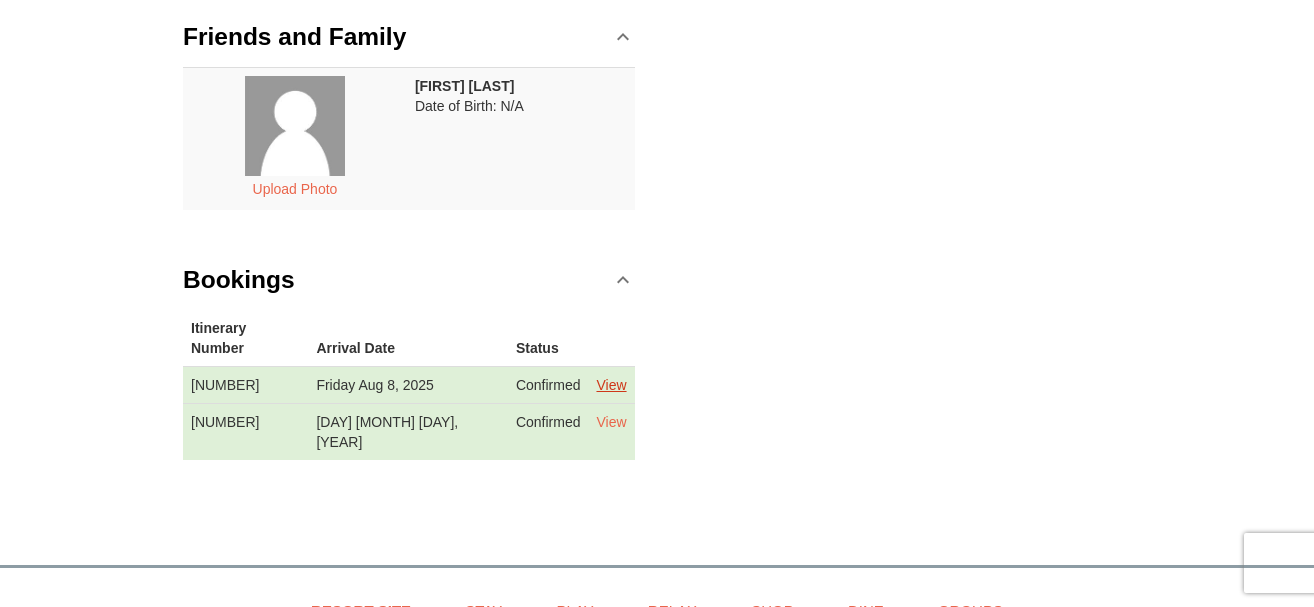 click on "View" at bounding box center [611, 385] 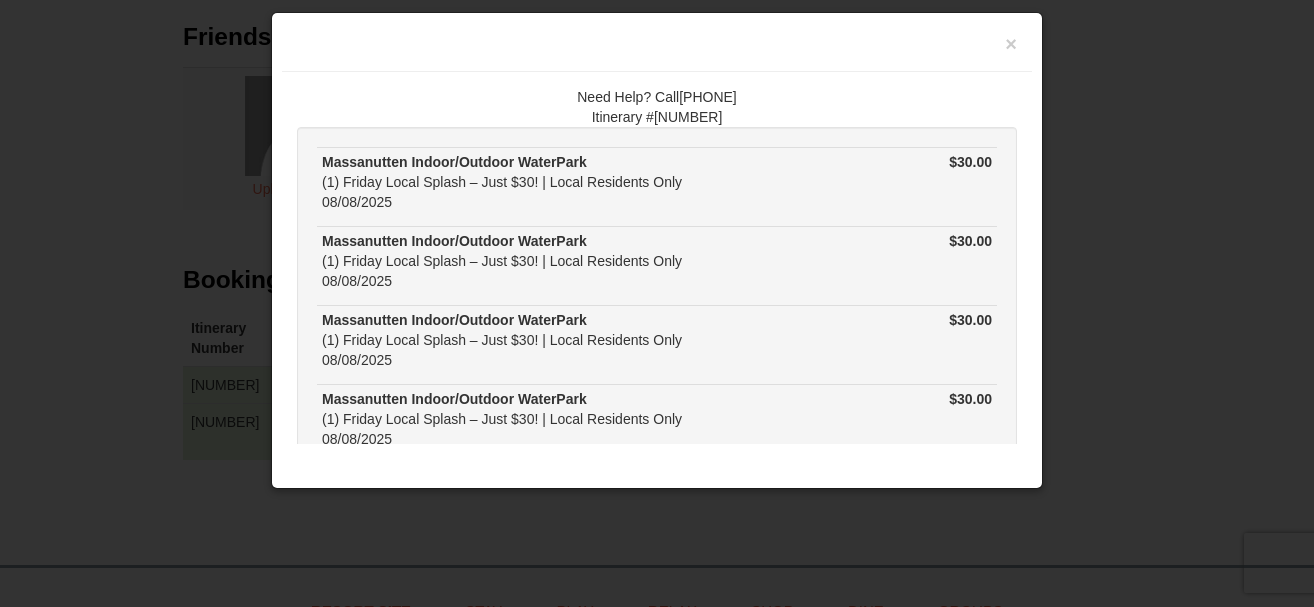 scroll, scrollTop: 0, scrollLeft: 0, axis: both 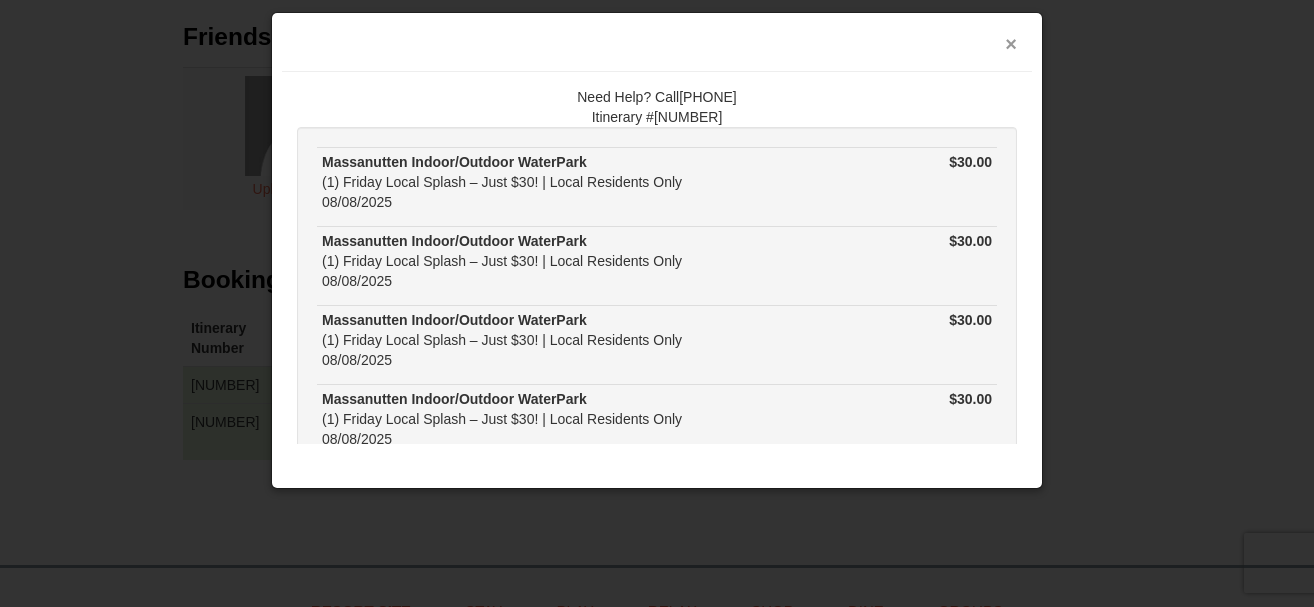 click on "×" at bounding box center [1011, 44] 